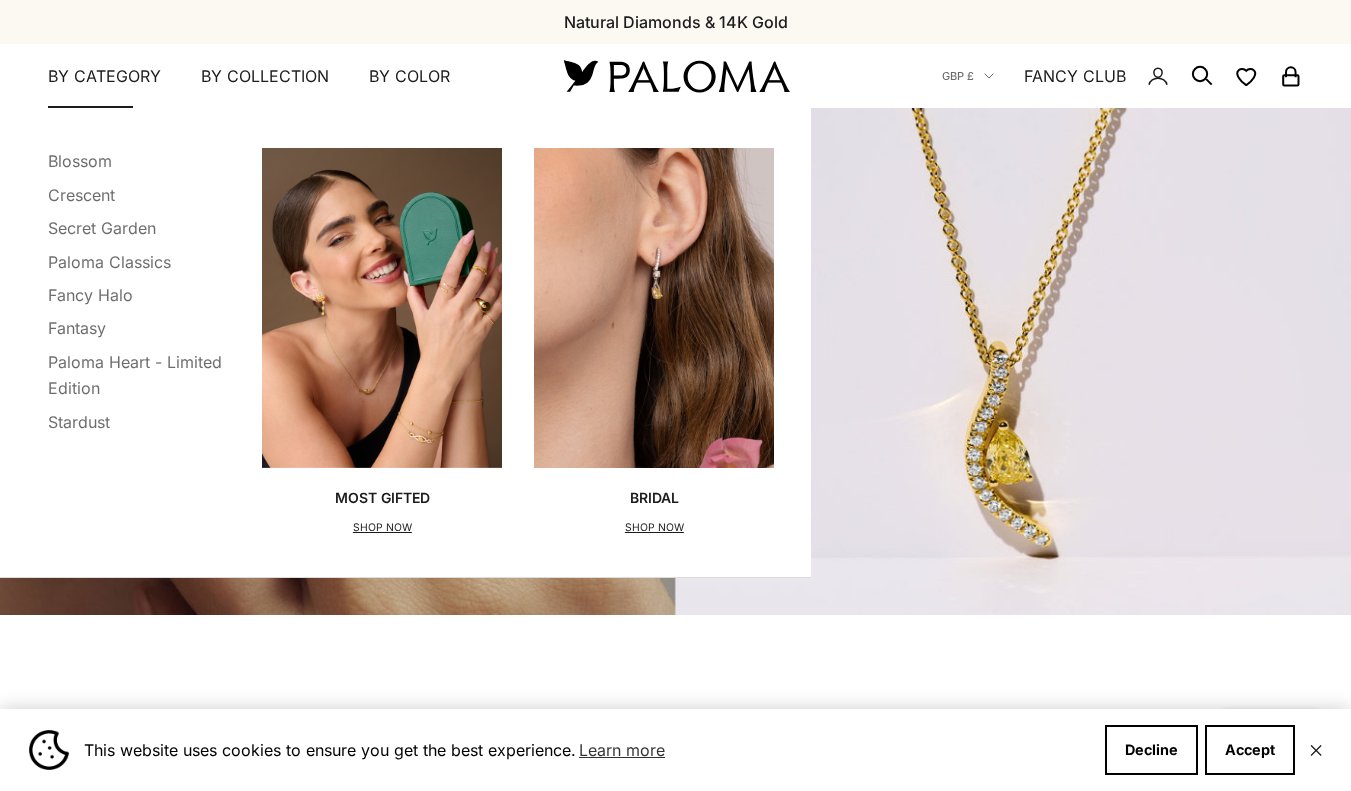 scroll, scrollTop: 0, scrollLeft: 0, axis: both 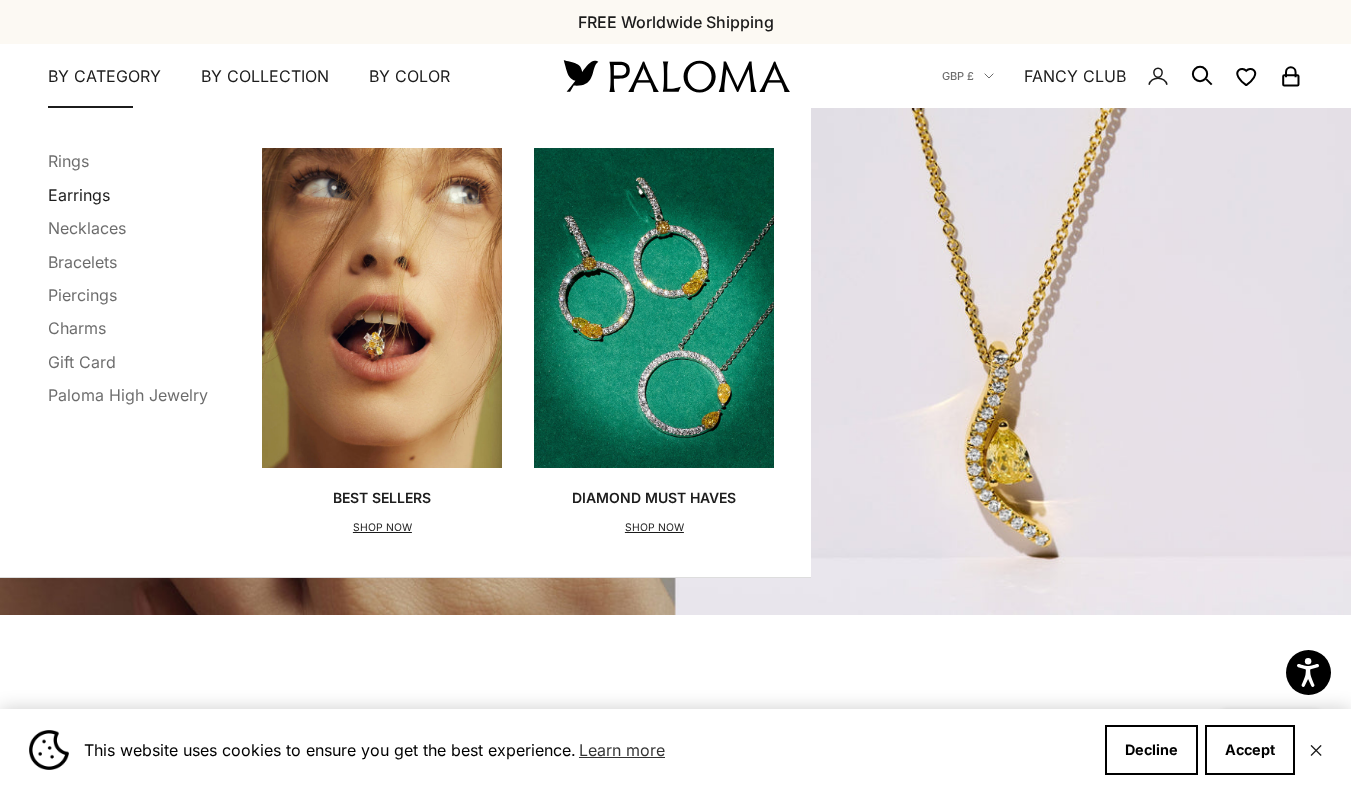 click on "Earrings" at bounding box center [79, 195] 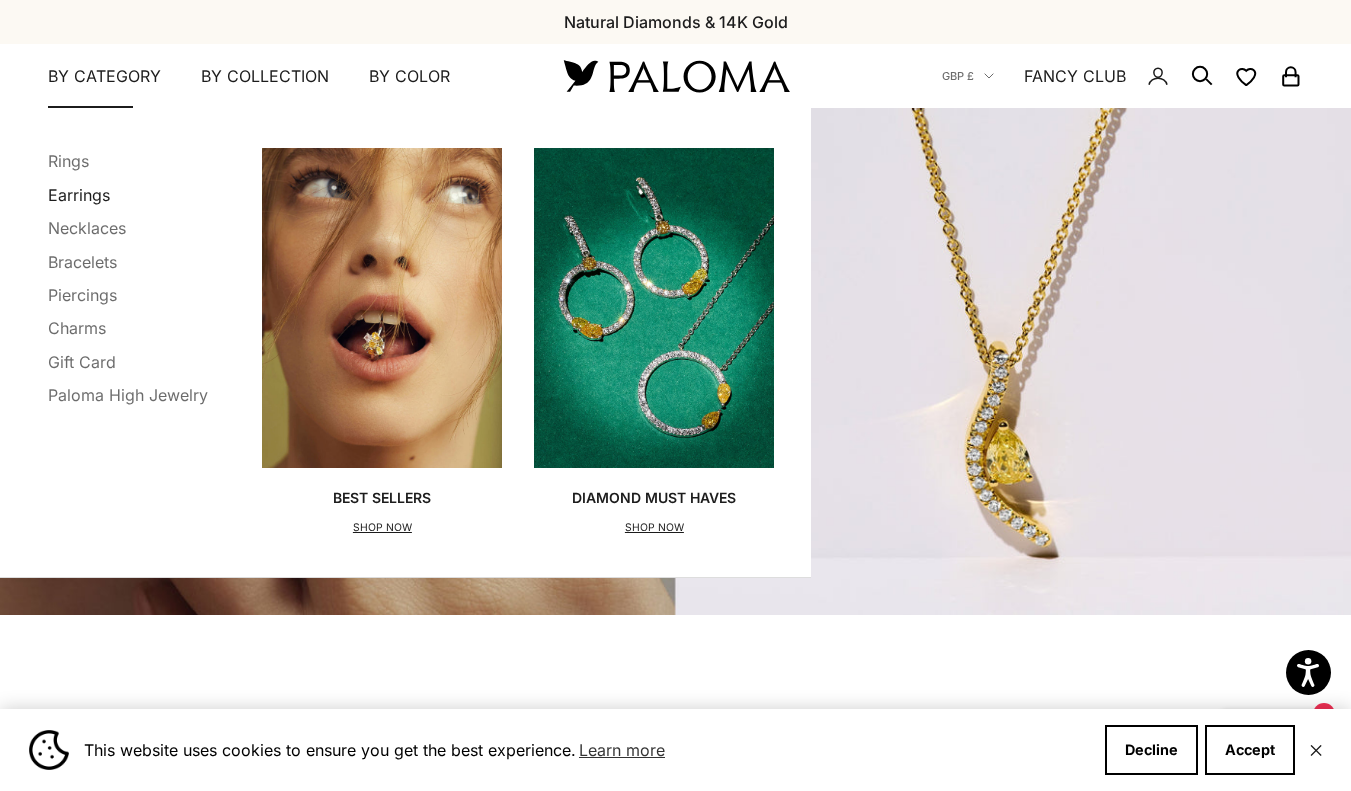 click on "Earrings" at bounding box center (79, 195) 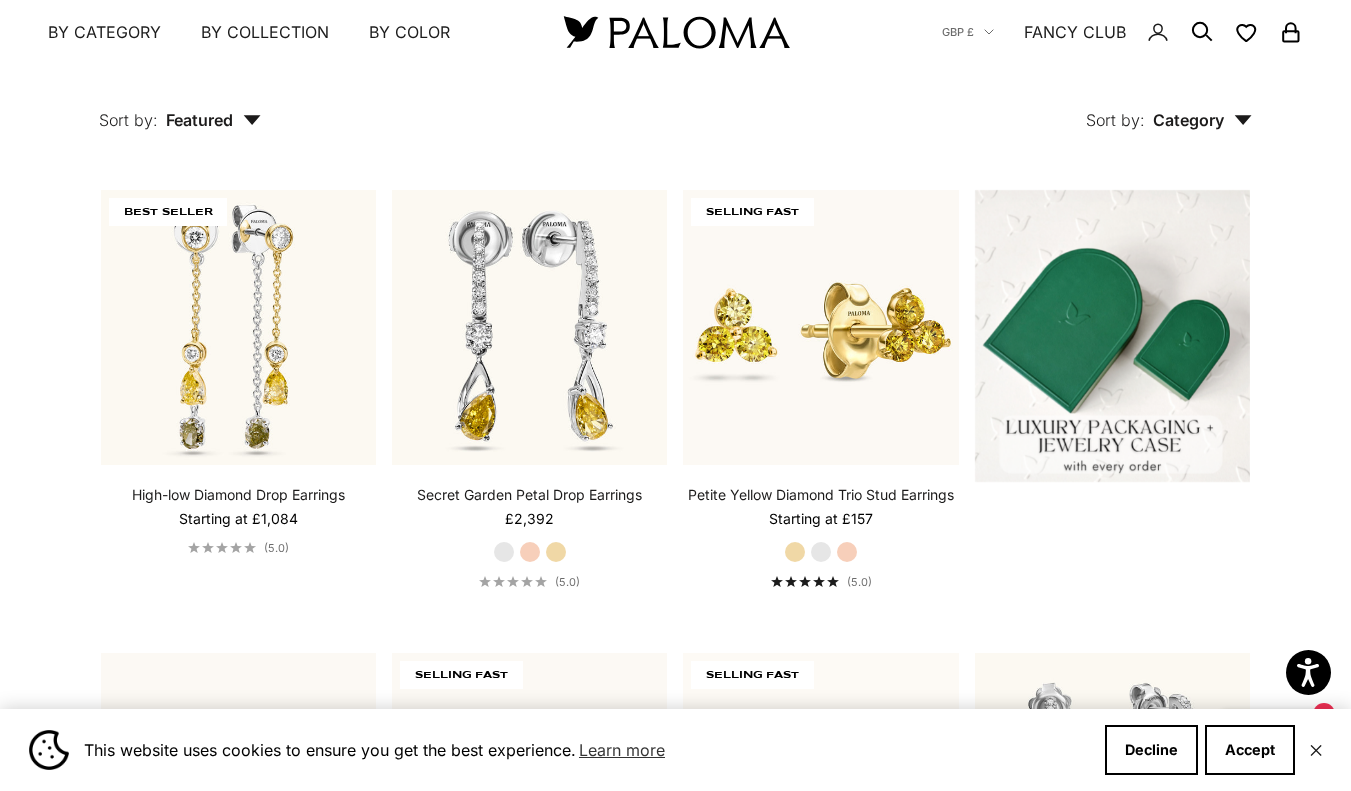 scroll, scrollTop: 456, scrollLeft: 0, axis: vertical 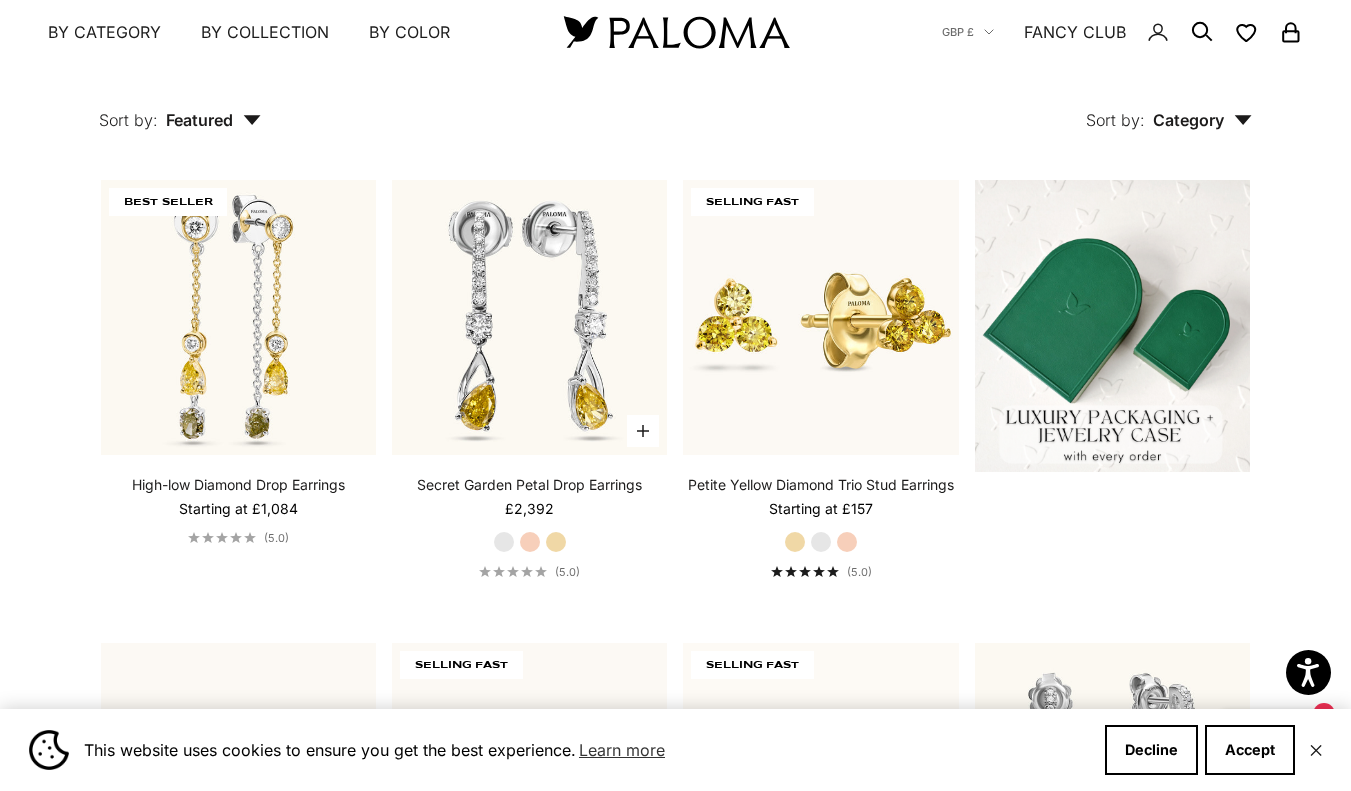 click on "Yellow Gold" at bounding box center (556, 542) 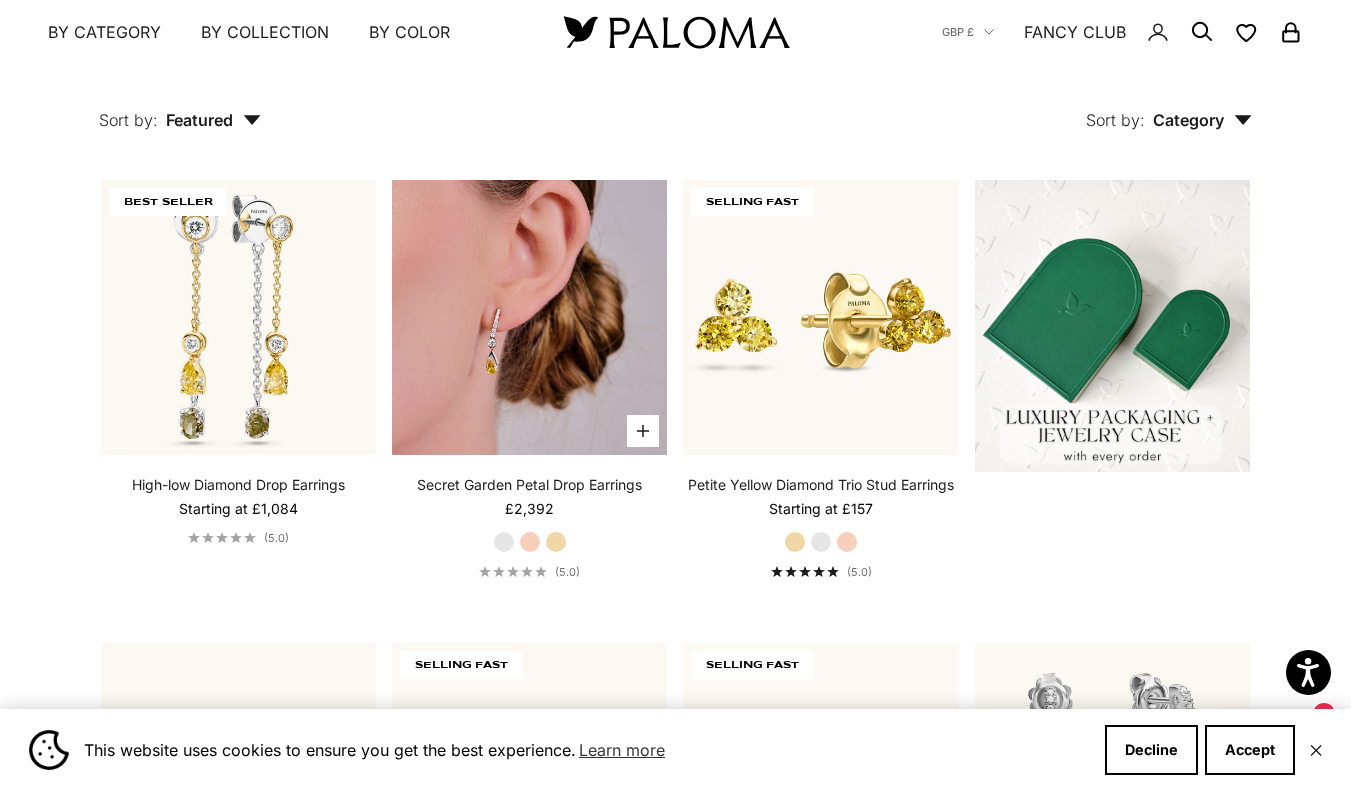 click at bounding box center (529, 317) 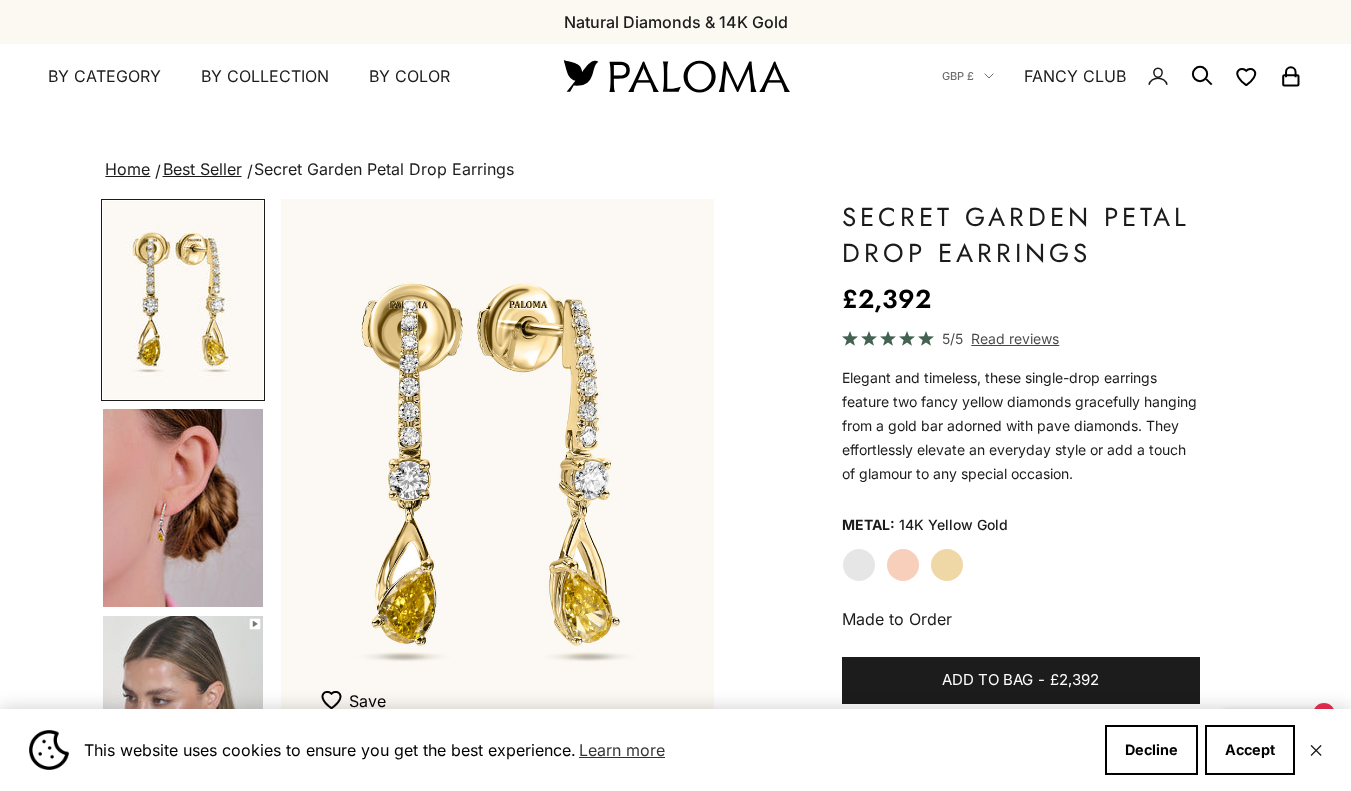 scroll, scrollTop: 0, scrollLeft: 0, axis: both 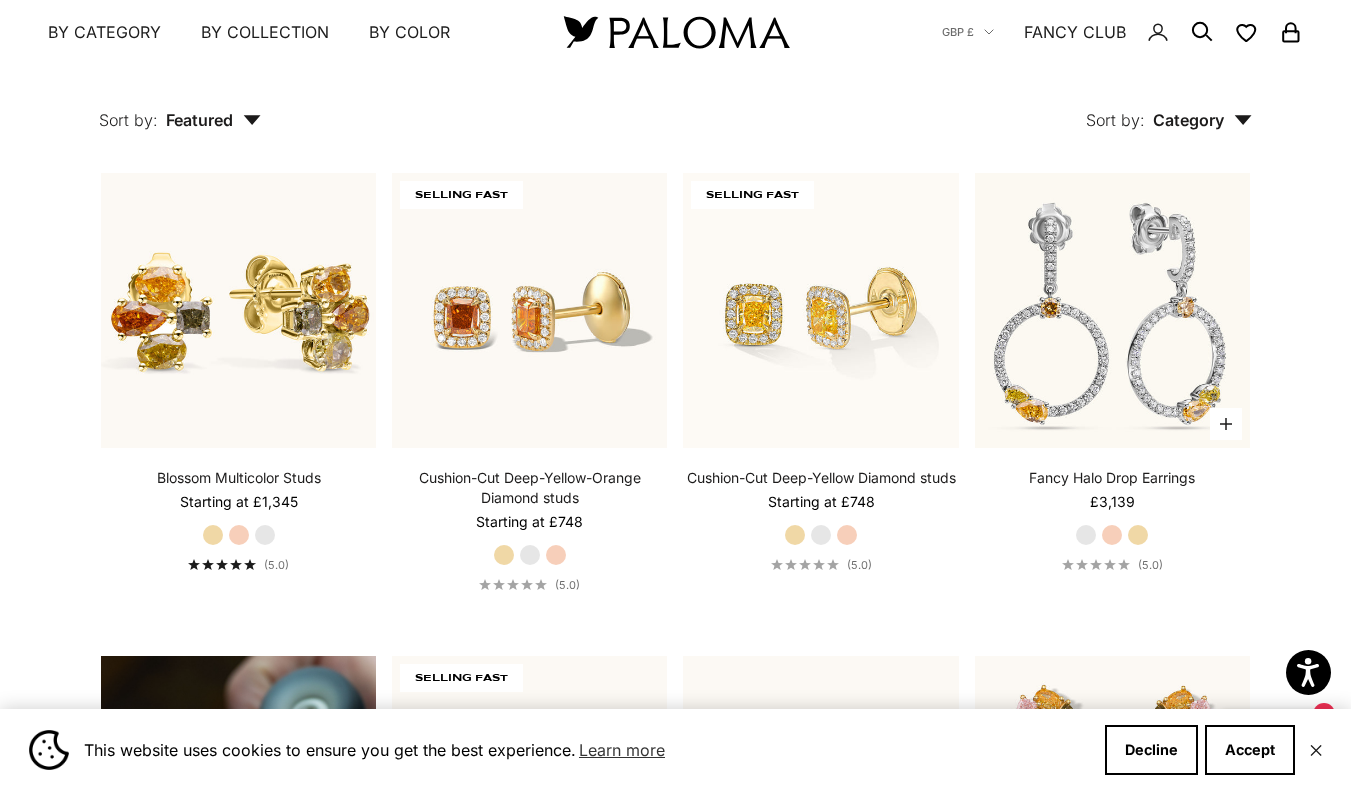 click on "Yellow Gold" at bounding box center (1138, 535) 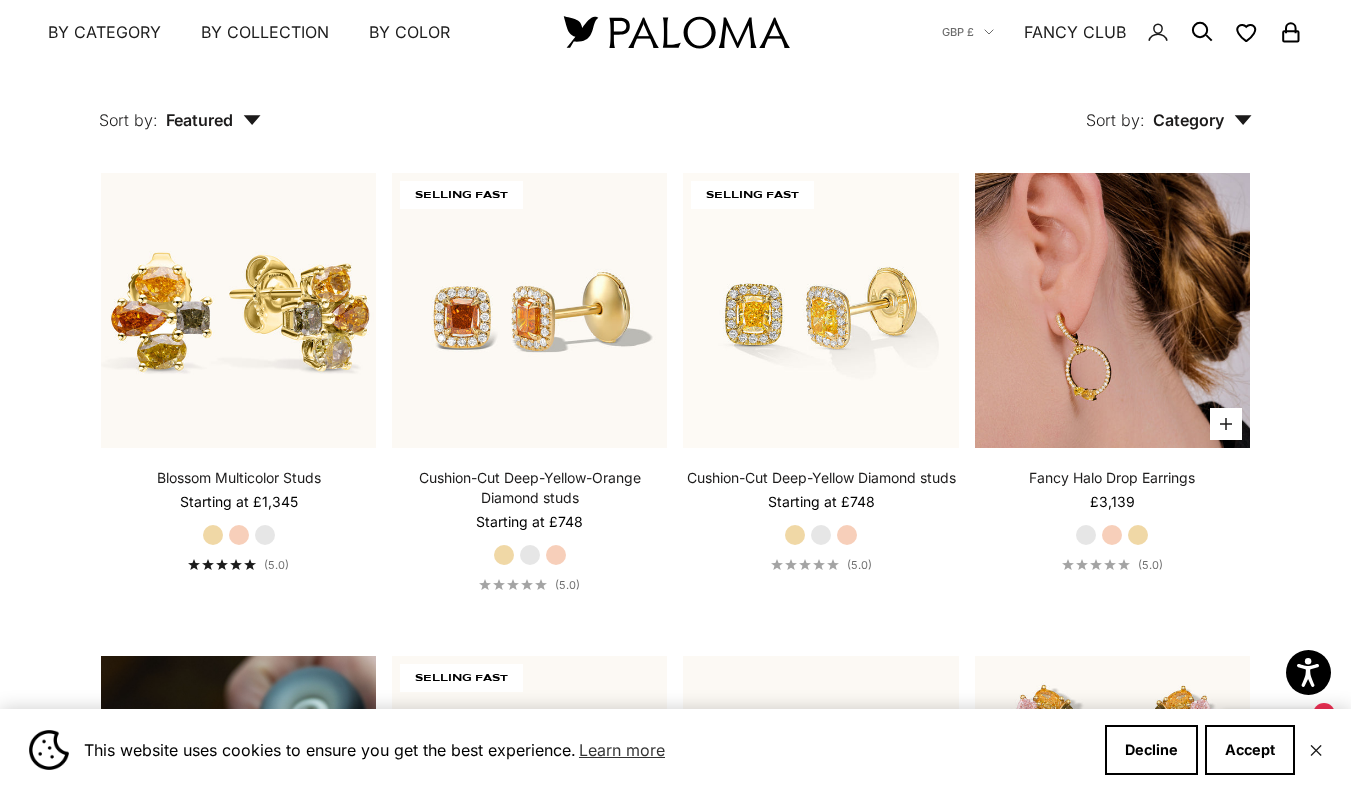 click at bounding box center [1112, 310] 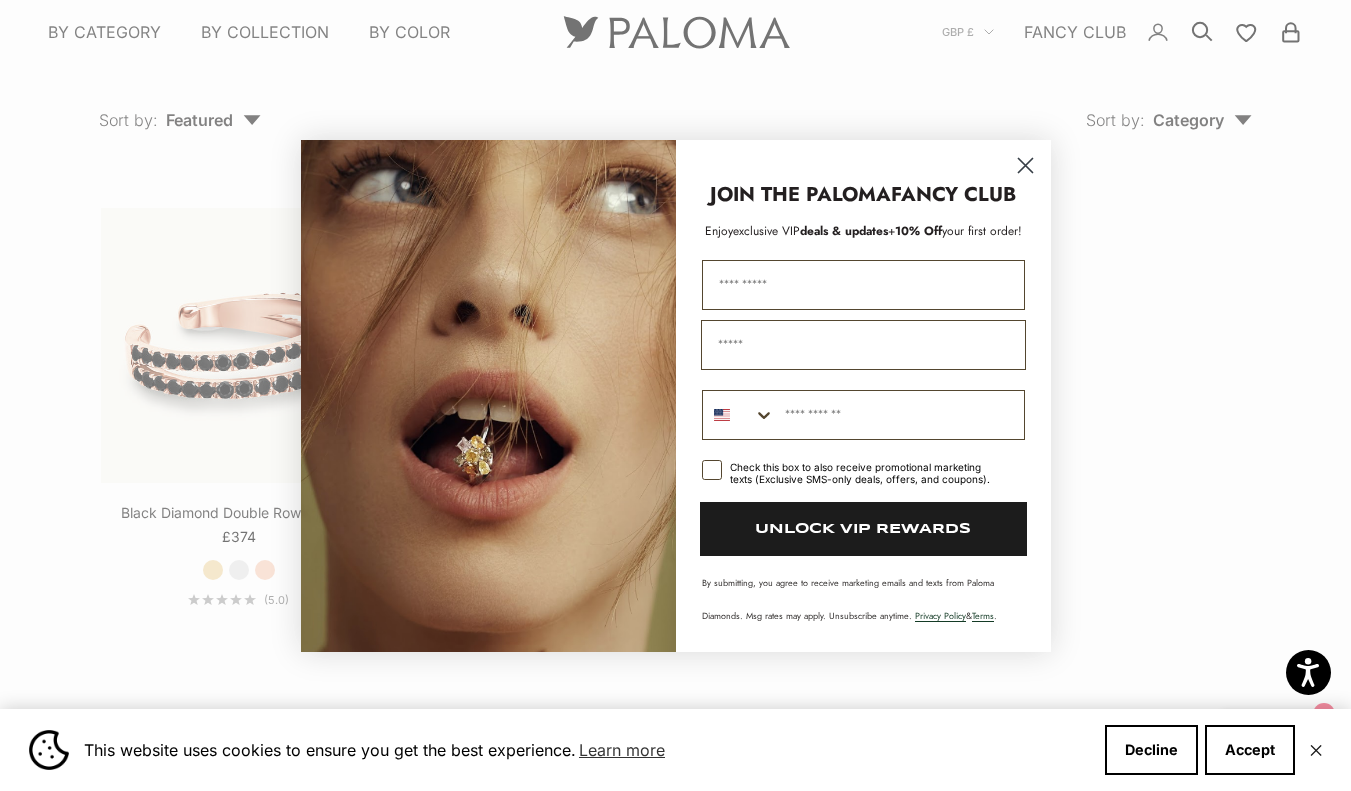 scroll, scrollTop: 2765, scrollLeft: 0, axis: vertical 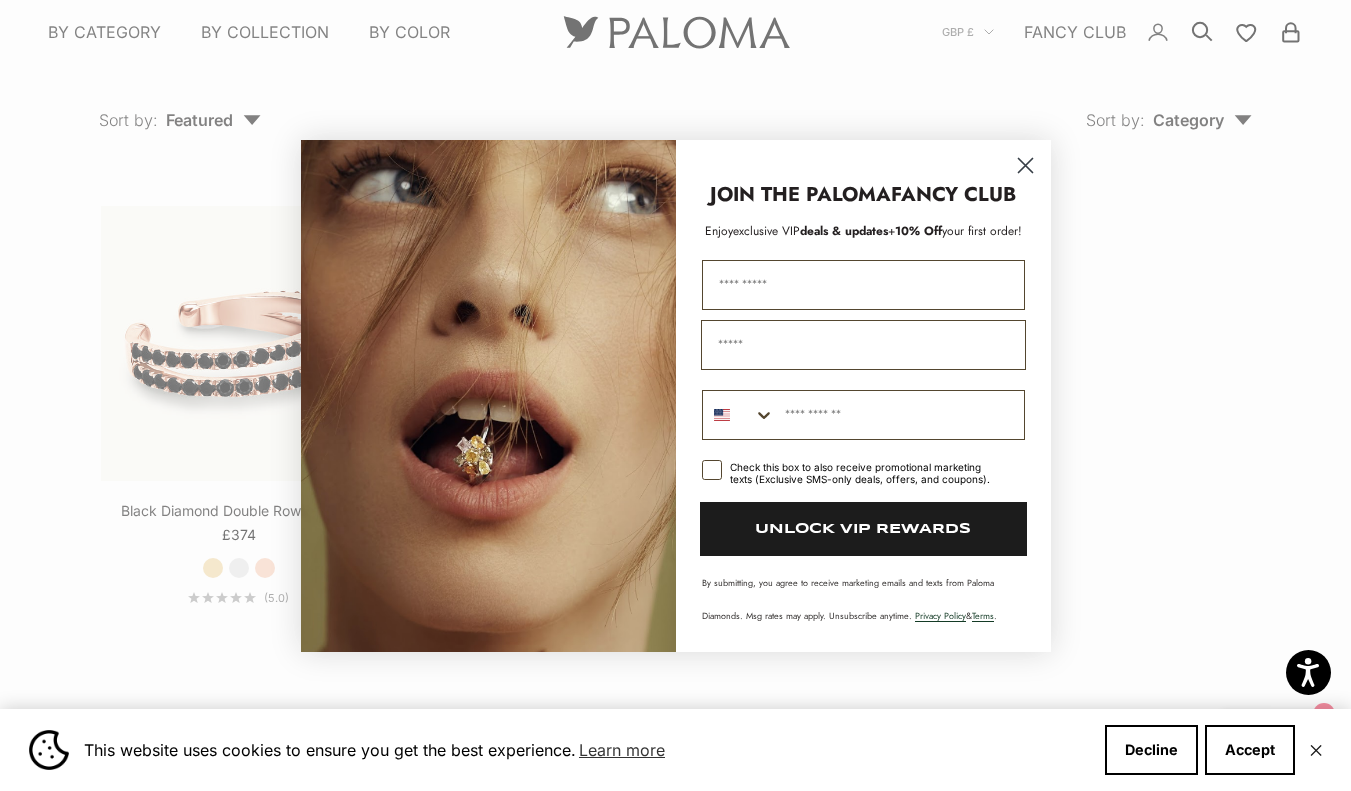 click 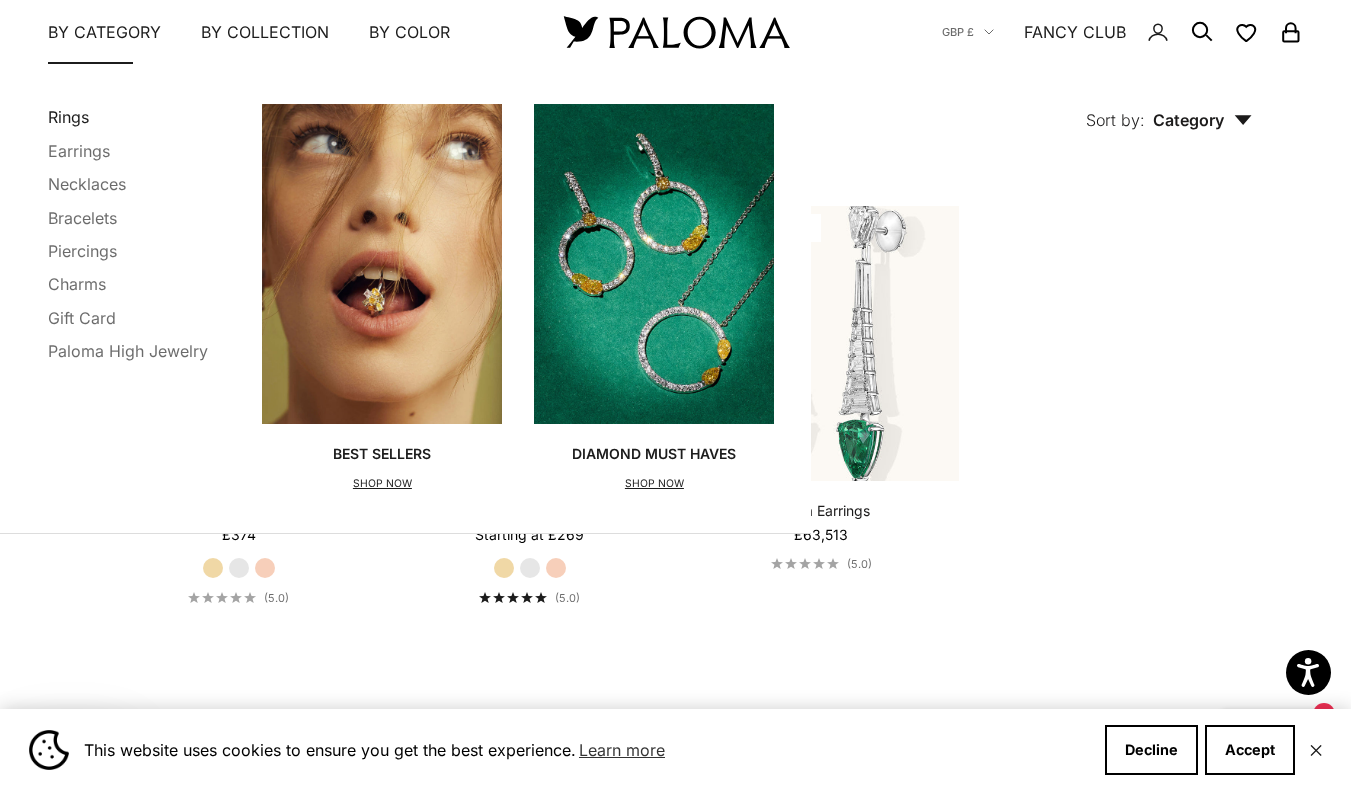 click on "Rings" at bounding box center [68, 117] 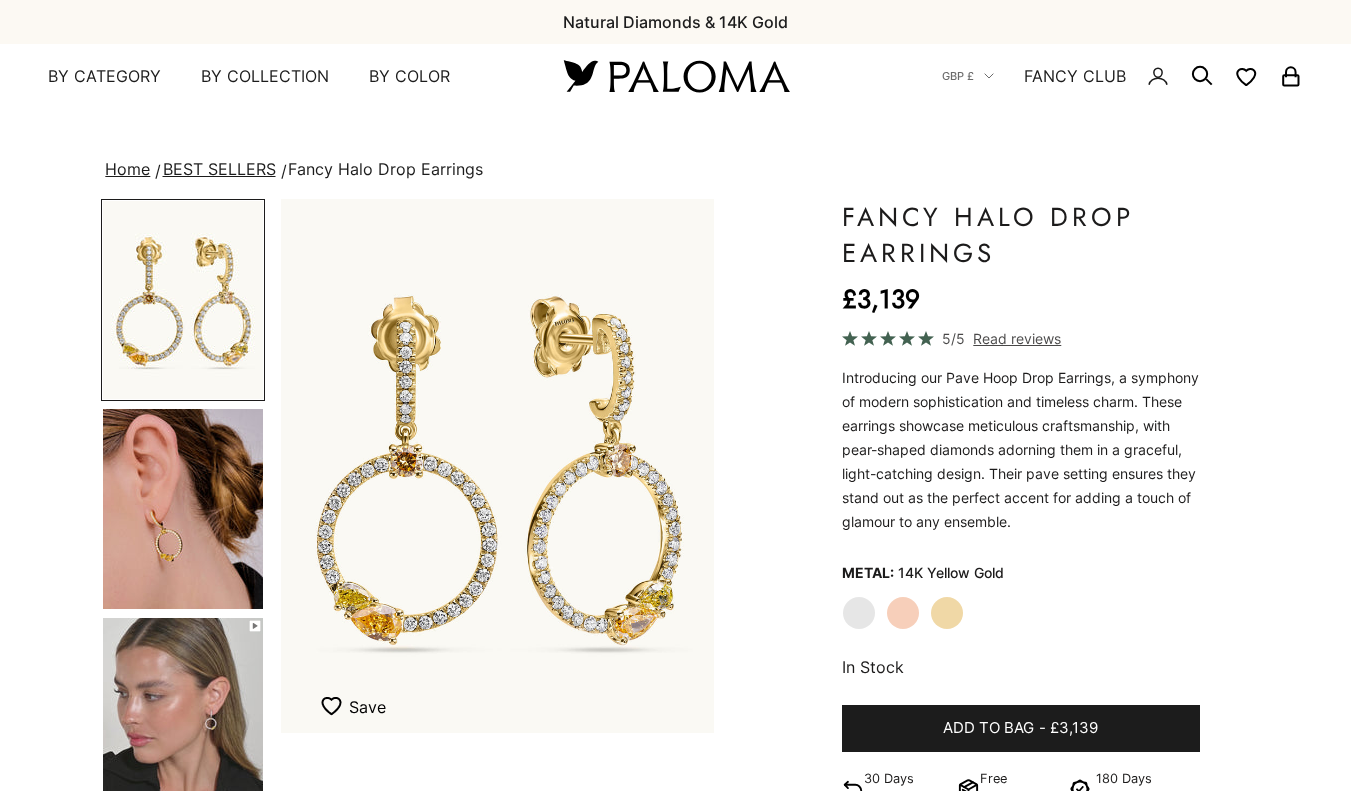 scroll, scrollTop: 0, scrollLeft: 0, axis: both 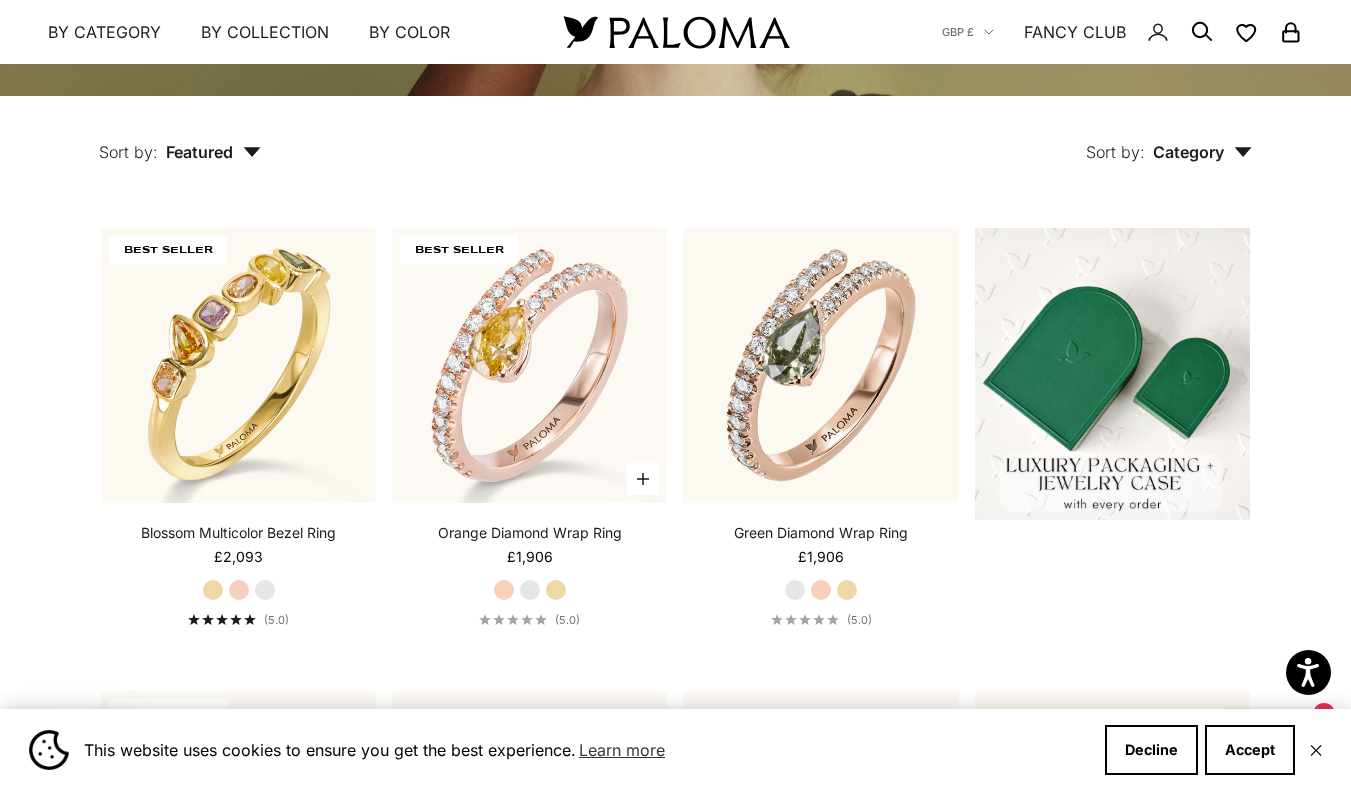 click on "Yellow Gold" at bounding box center [556, 590] 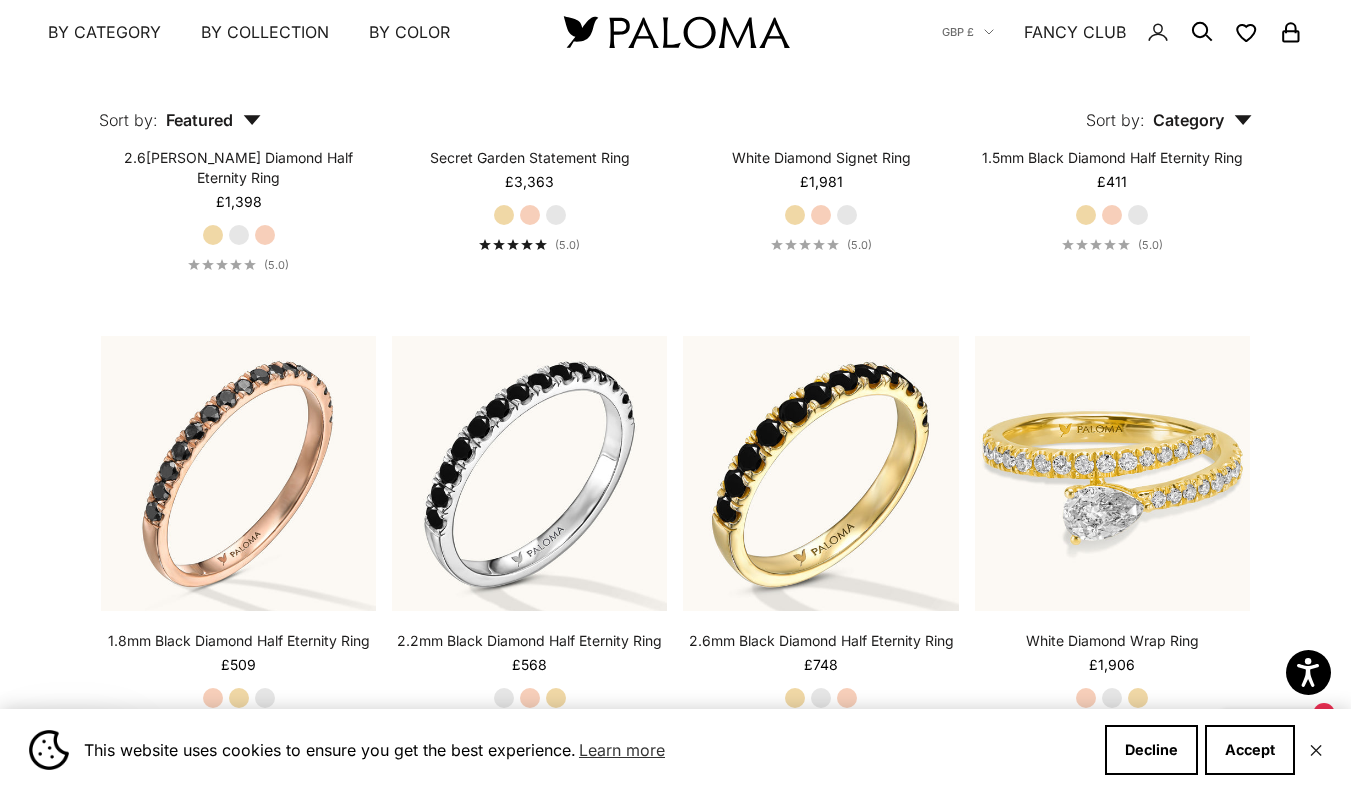 scroll, scrollTop: 5010, scrollLeft: 0, axis: vertical 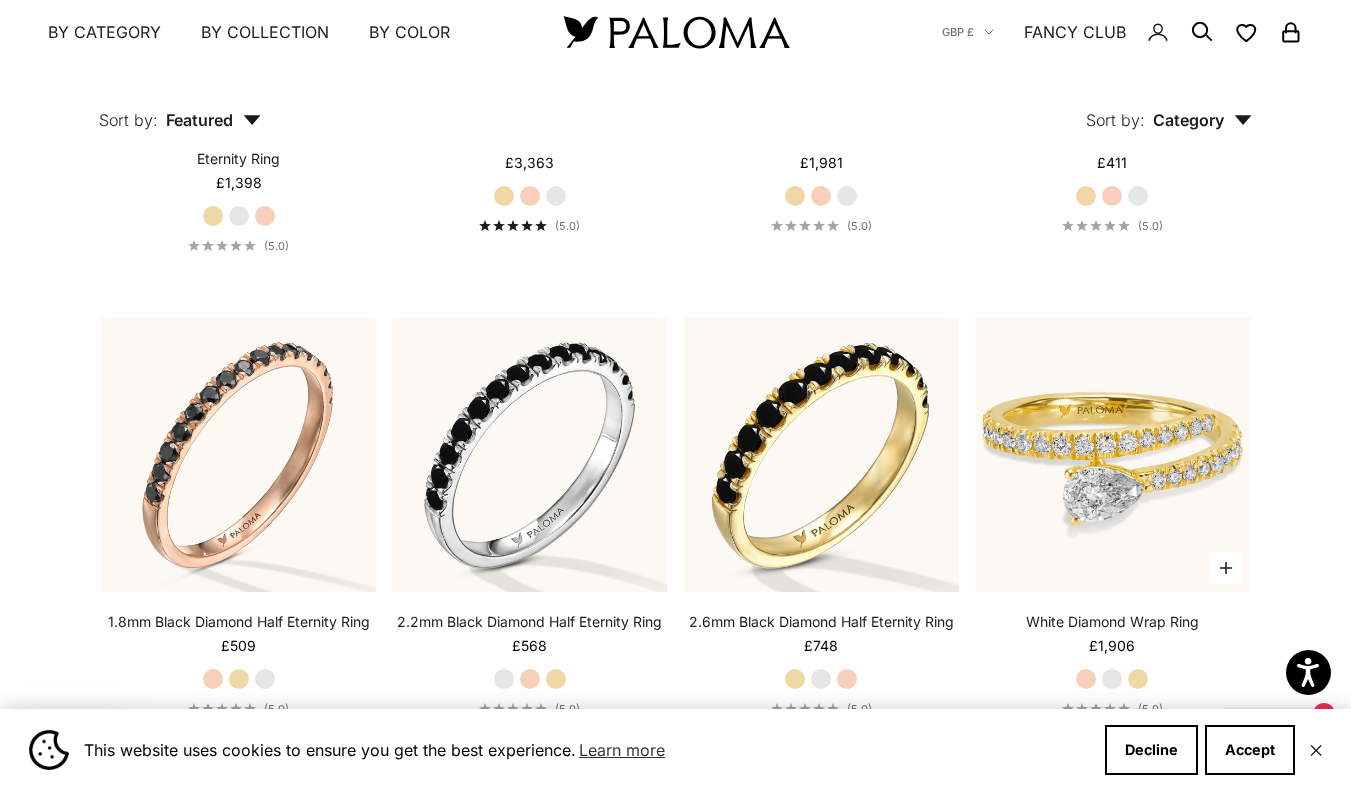 click on "Yellow Gold" at bounding box center [1138, 679] 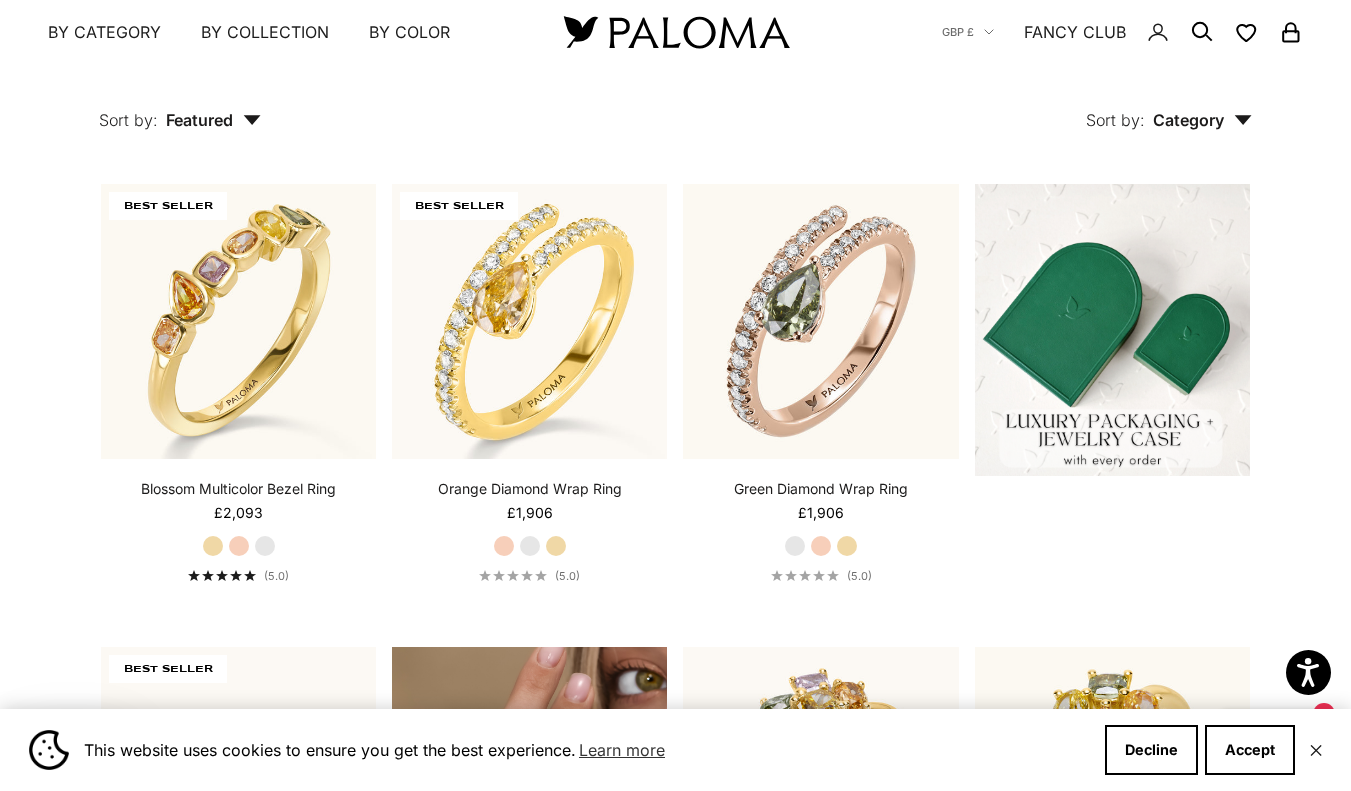 scroll, scrollTop: 451, scrollLeft: 0, axis: vertical 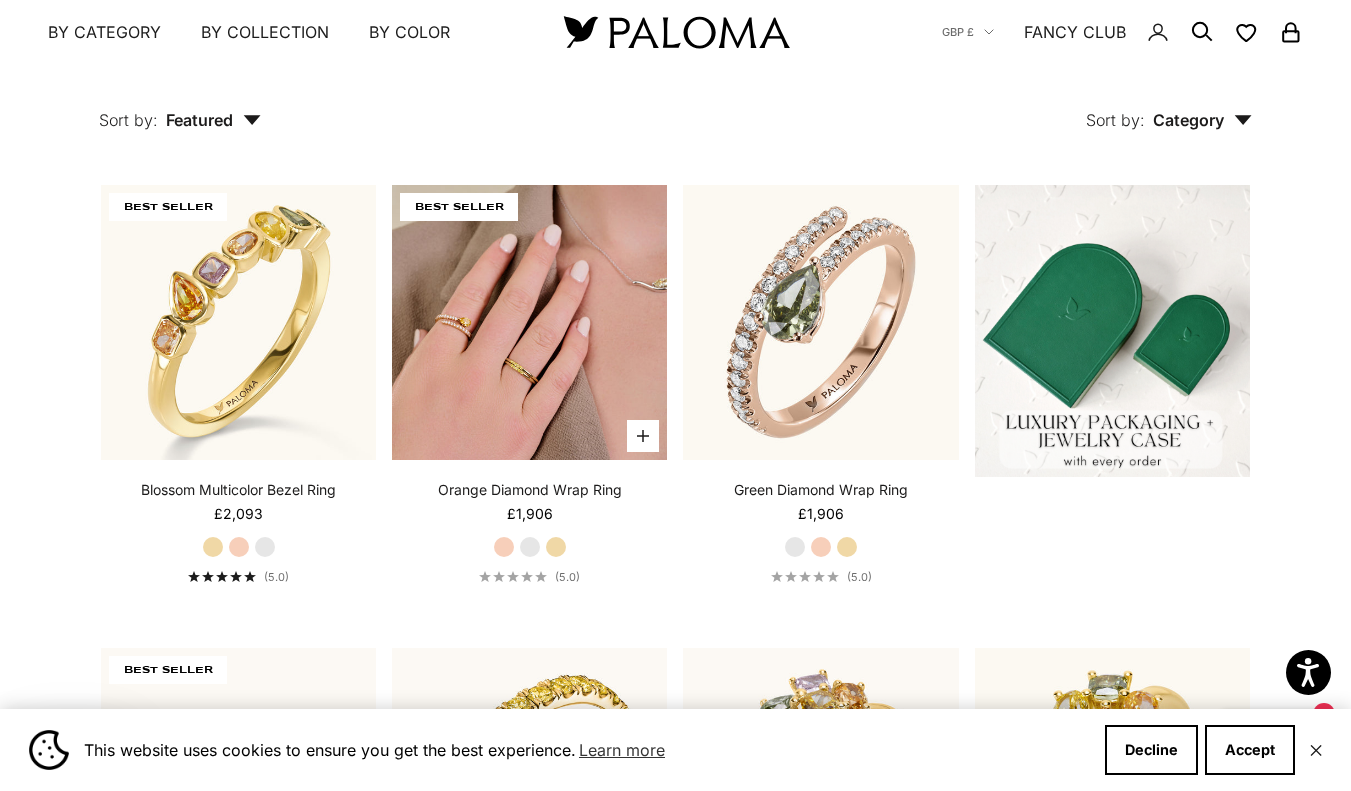 click at bounding box center (529, 322) 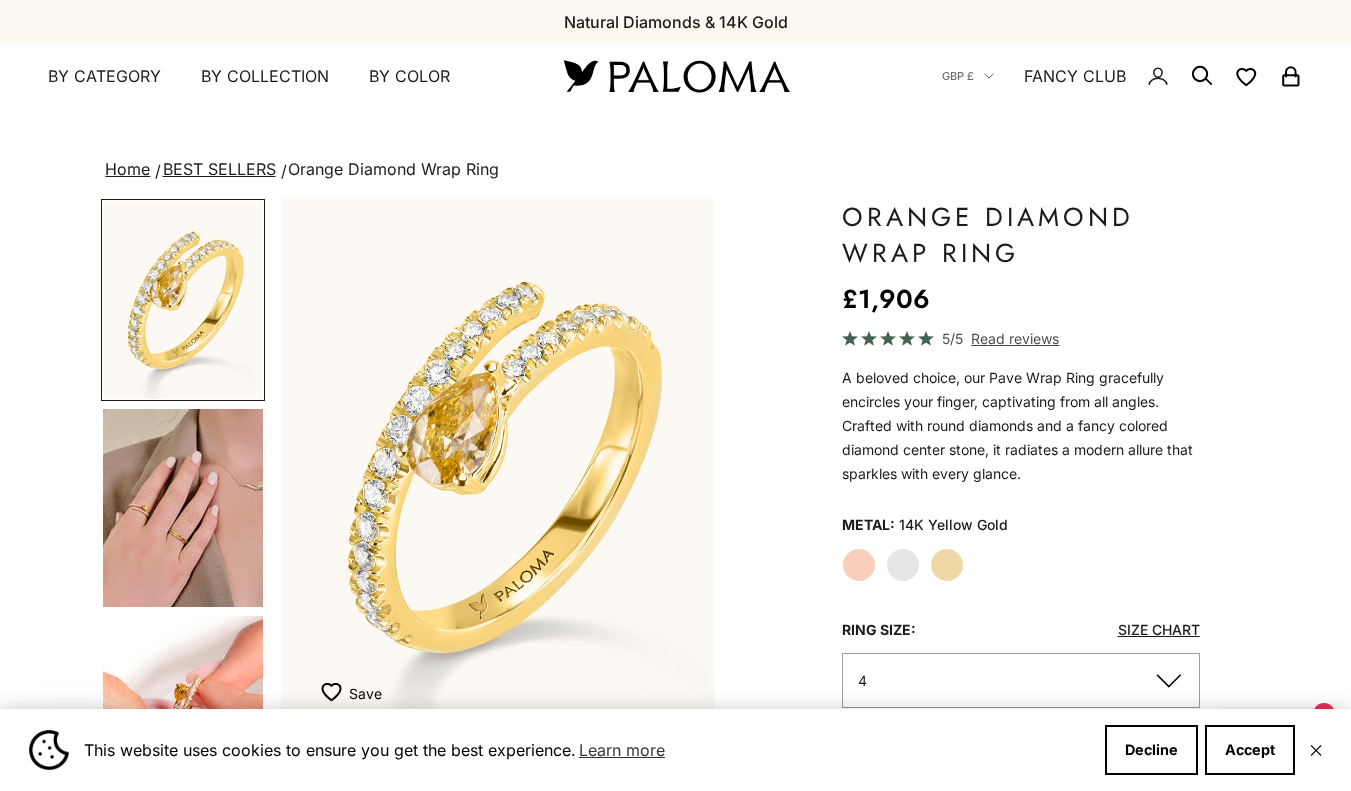 scroll, scrollTop: 0, scrollLeft: 0, axis: both 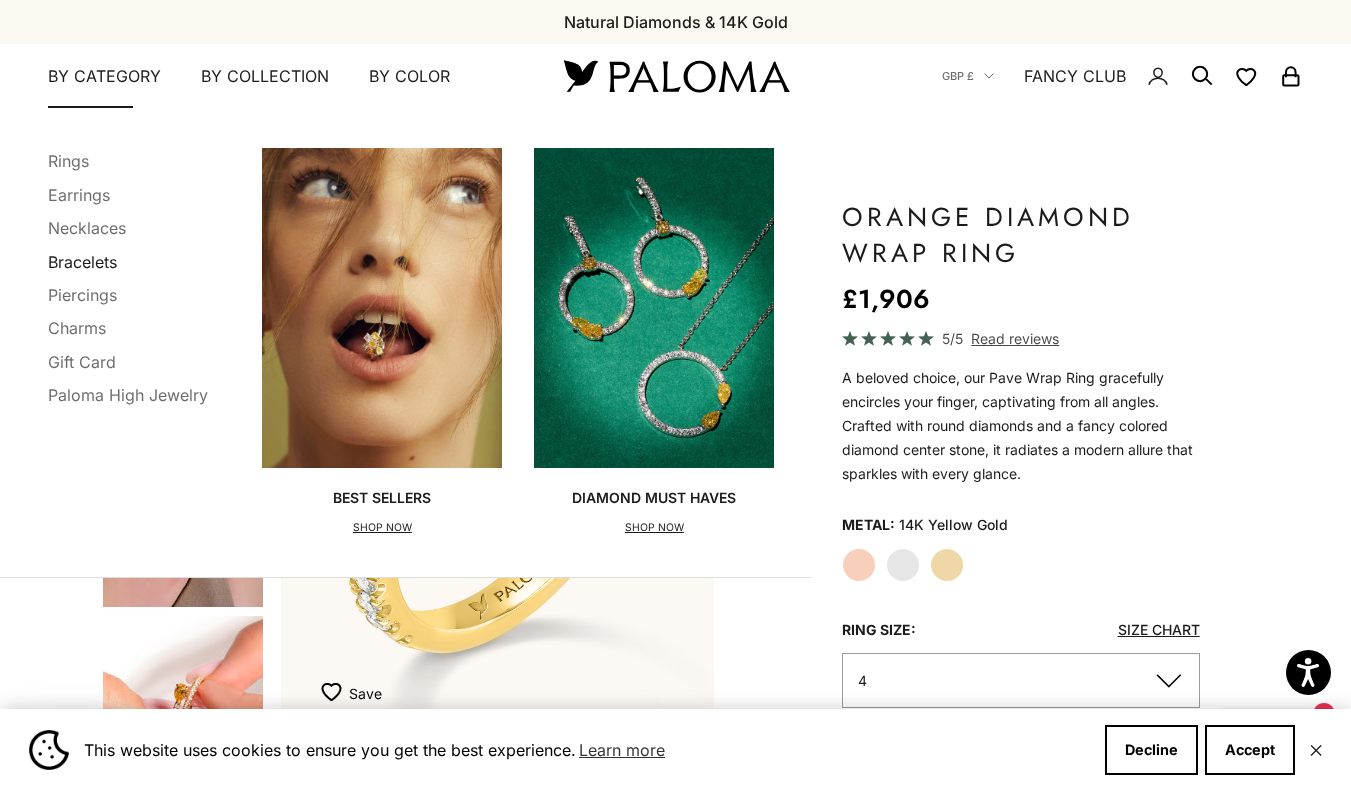 click on "Bracelets" at bounding box center (82, 262) 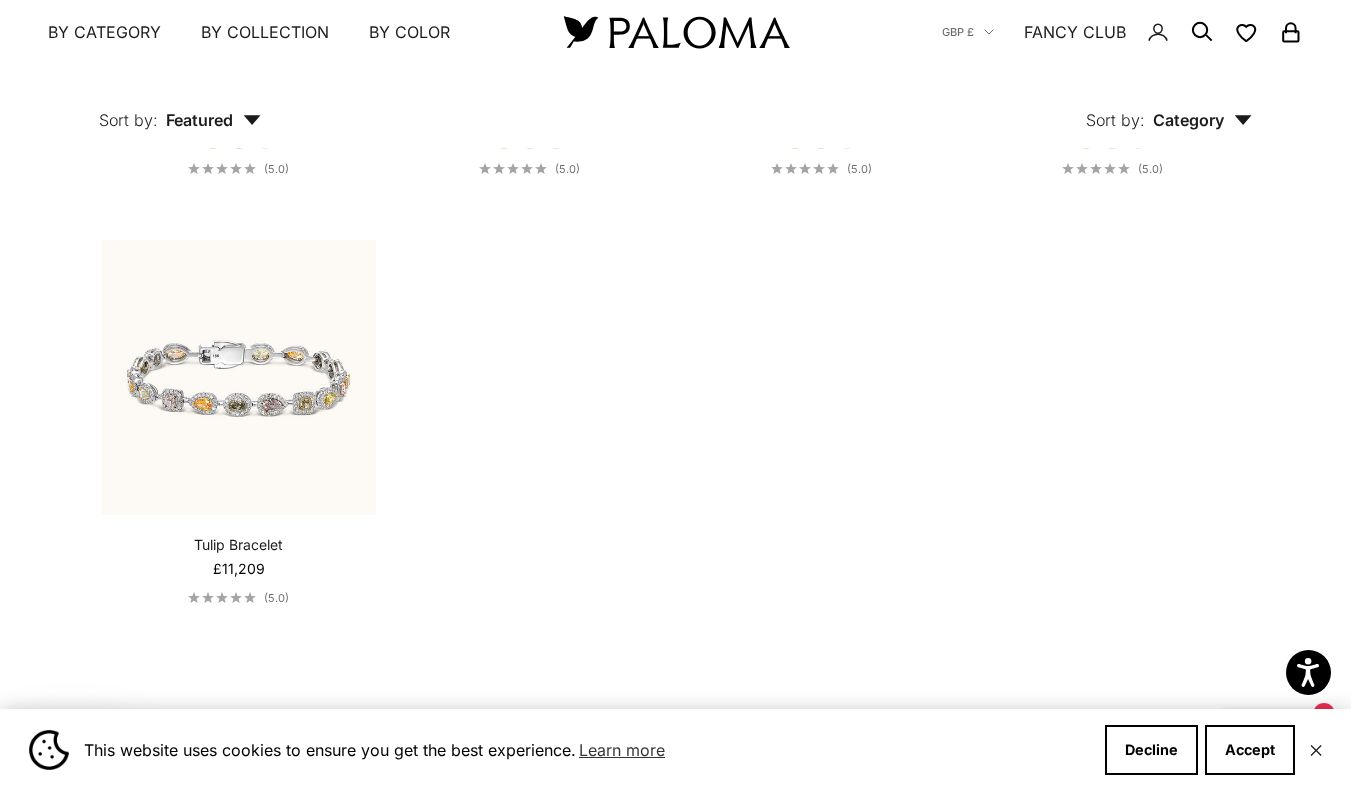 scroll, scrollTop: 1323, scrollLeft: 0, axis: vertical 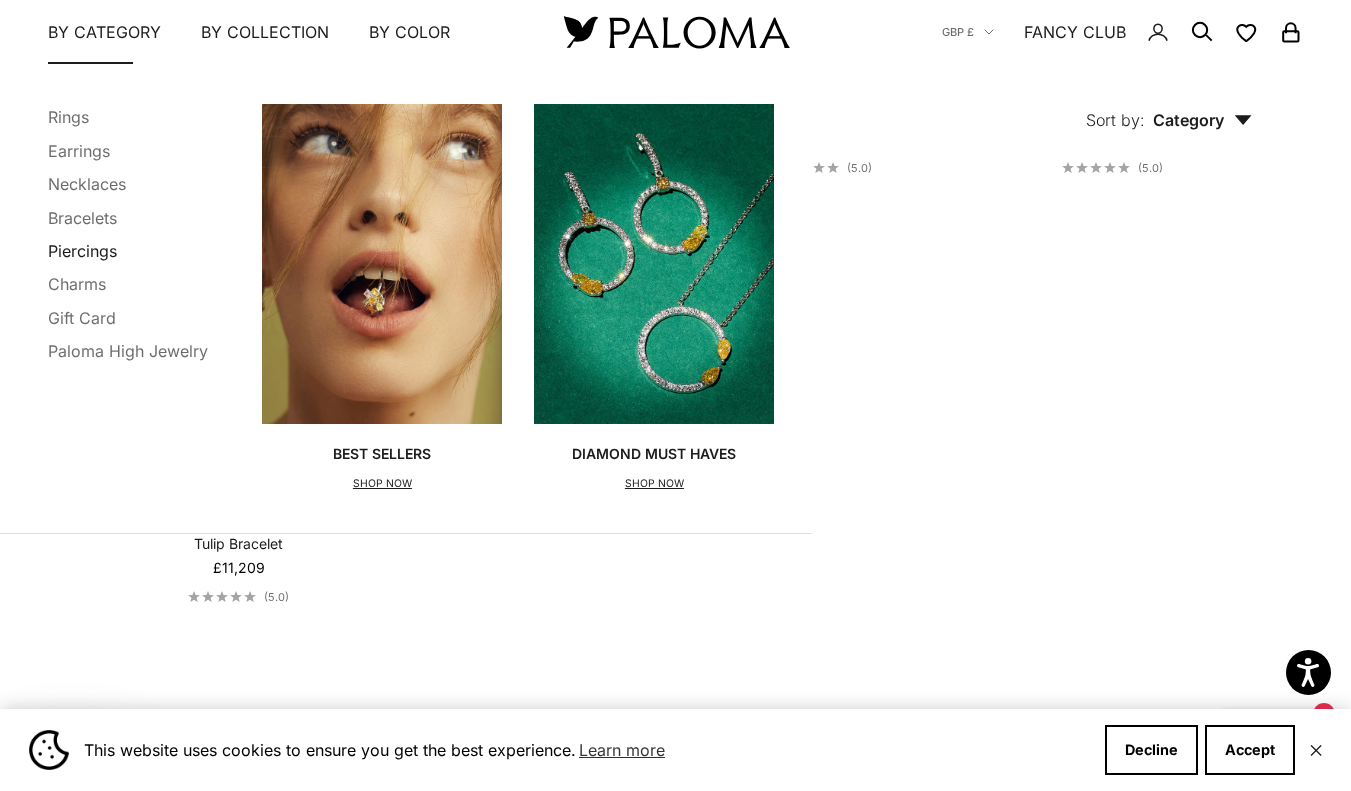 click on "Piercings" at bounding box center [82, 251] 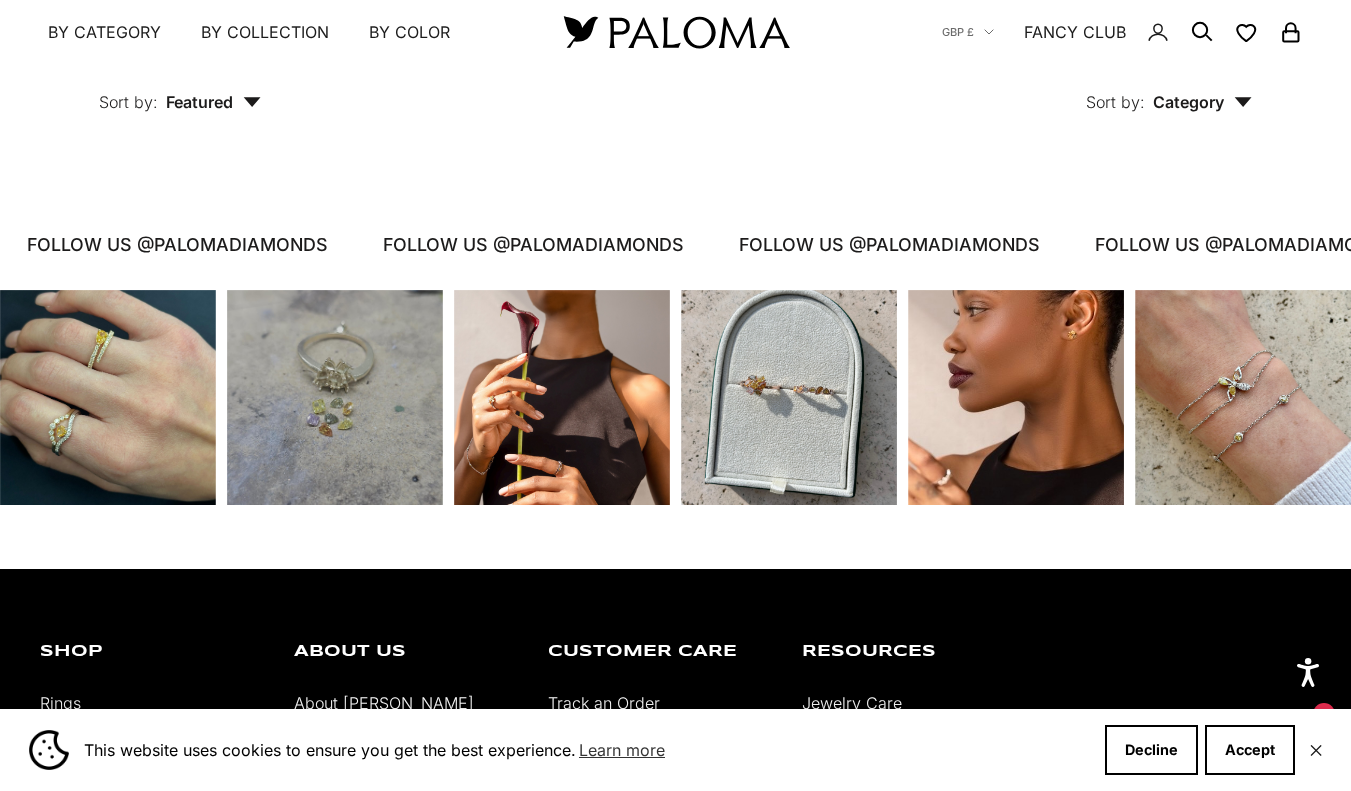 scroll, scrollTop: 2889, scrollLeft: 0, axis: vertical 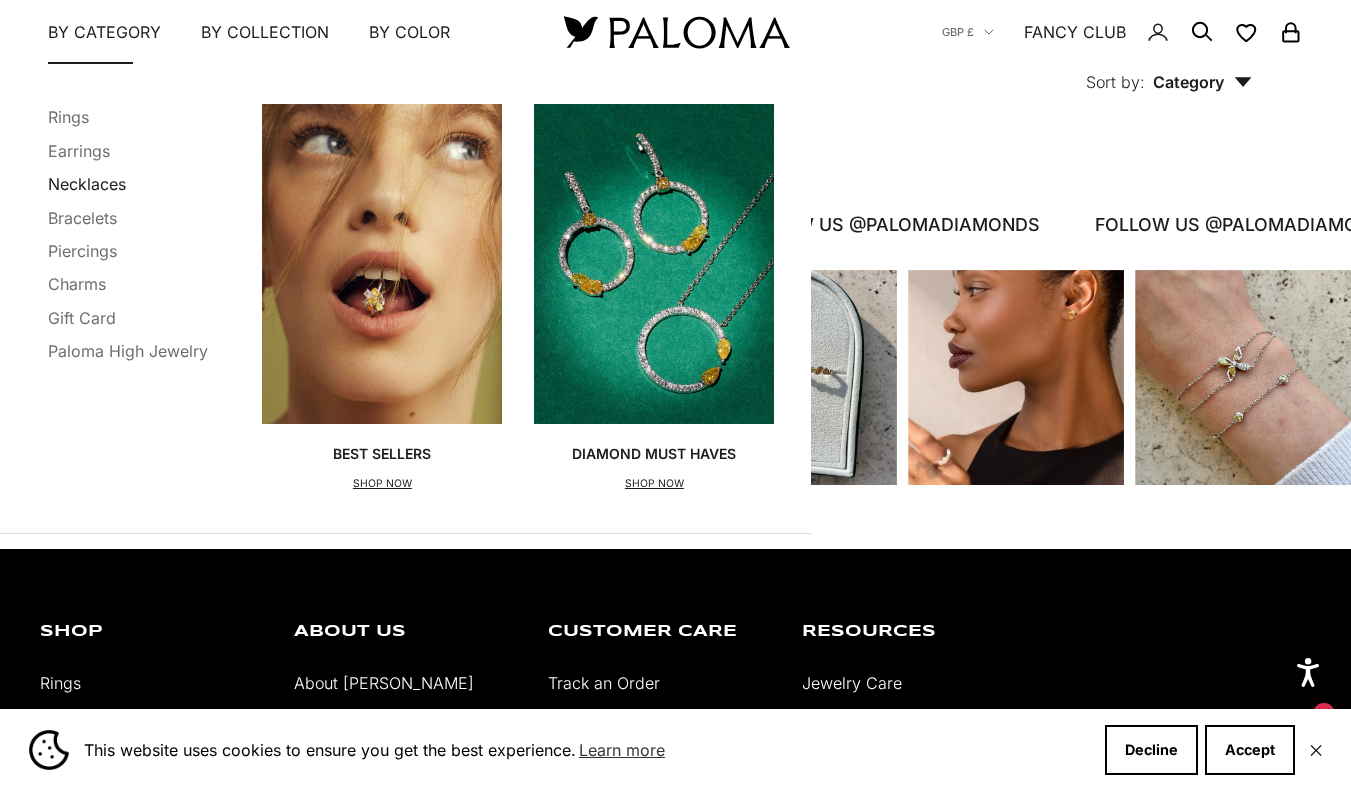 click on "Necklaces" at bounding box center (87, 184) 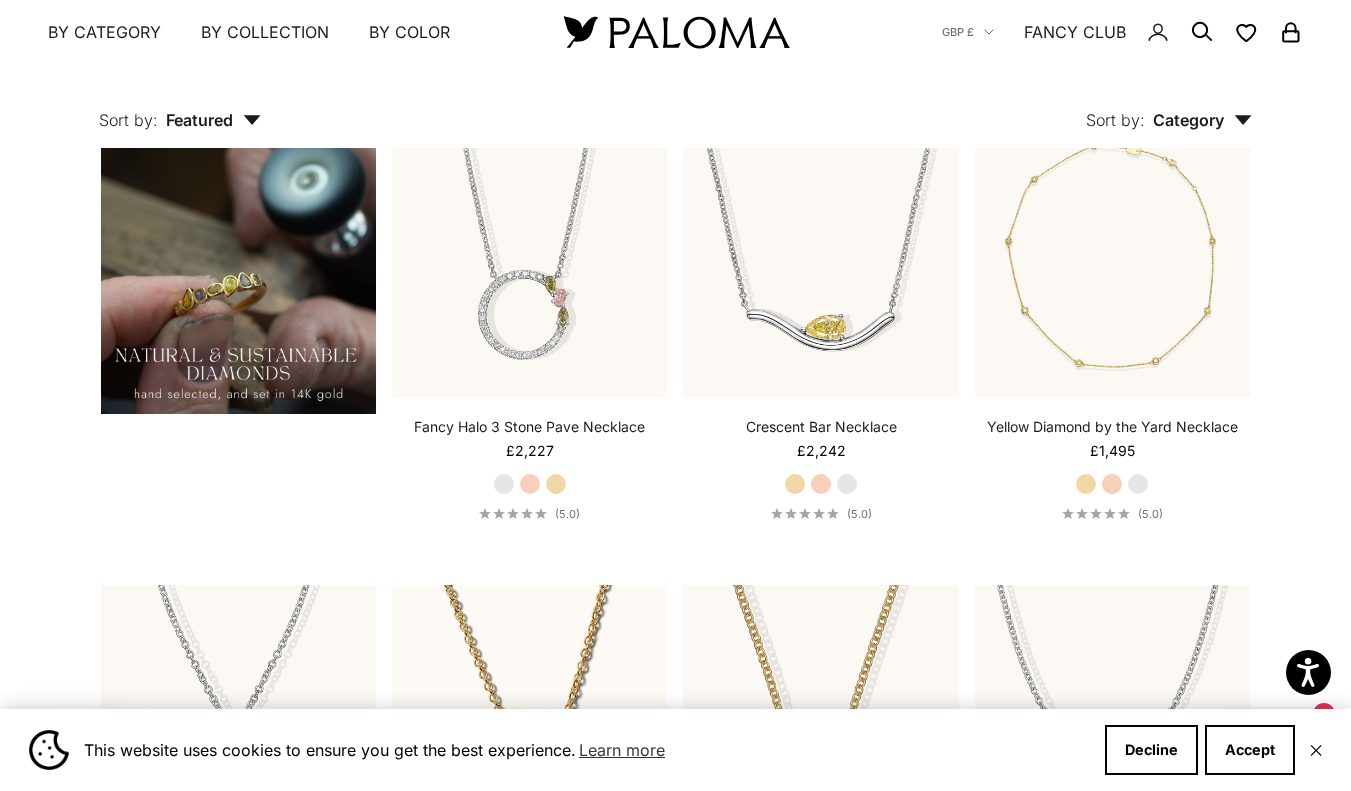 scroll, scrollTop: 1445, scrollLeft: 0, axis: vertical 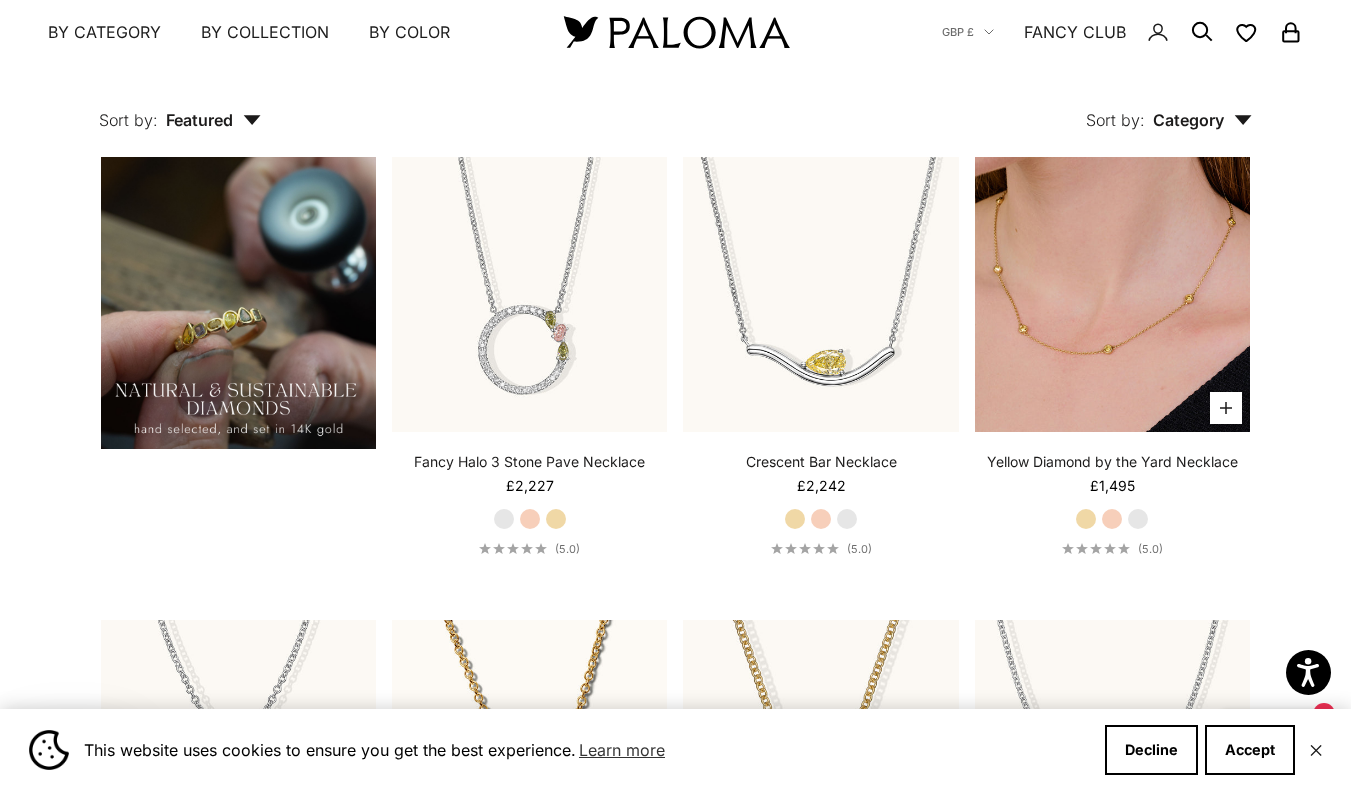 click at bounding box center (1112, 294) 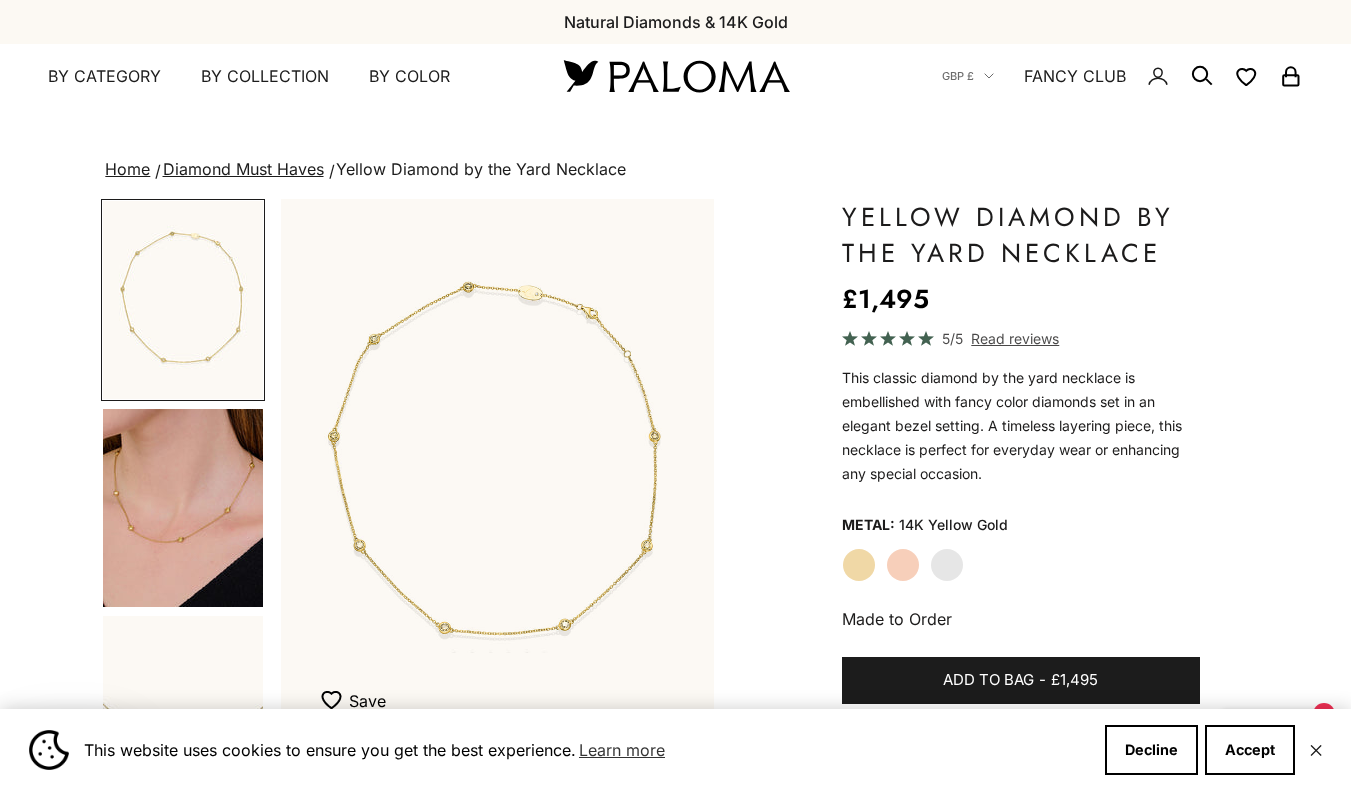 scroll, scrollTop: 0, scrollLeft: 0, axis: both 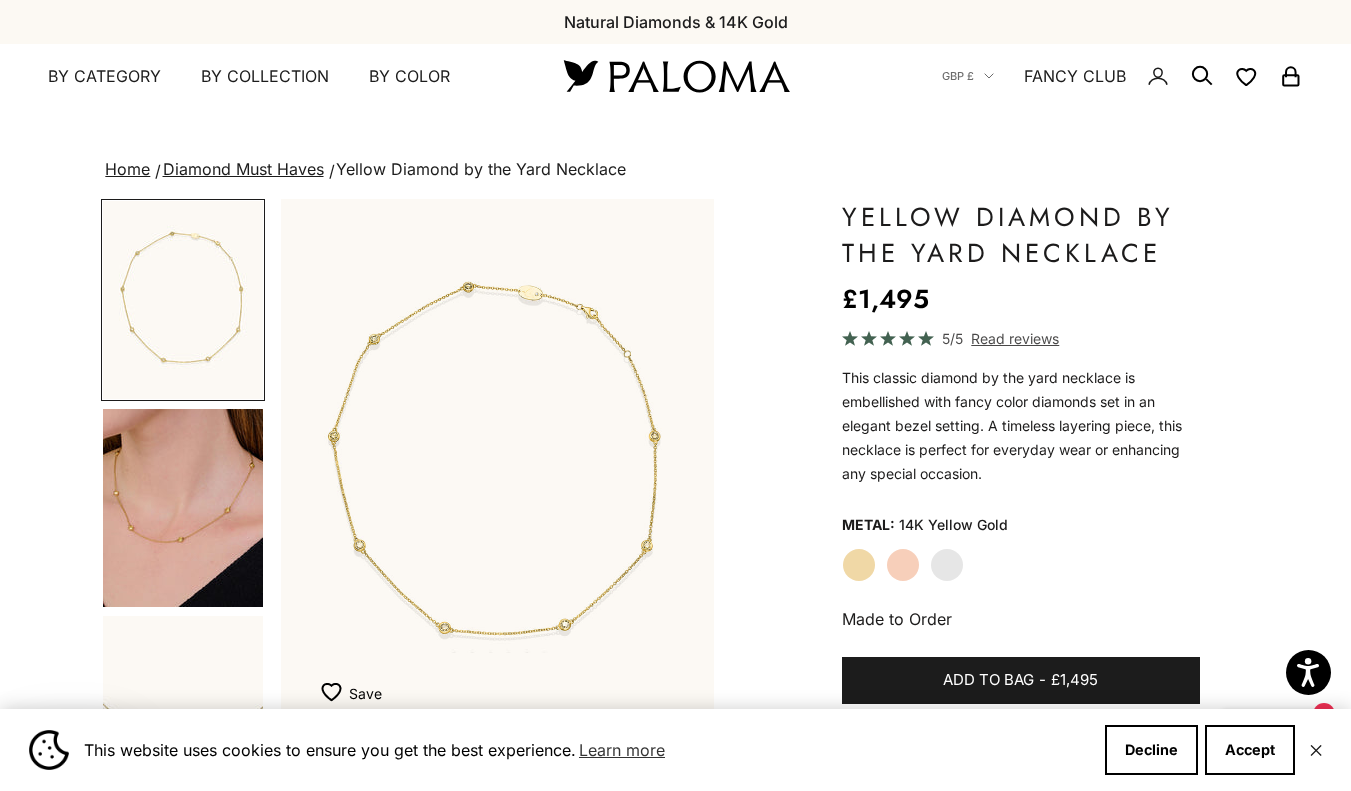 click at bounding box center [183, 508] 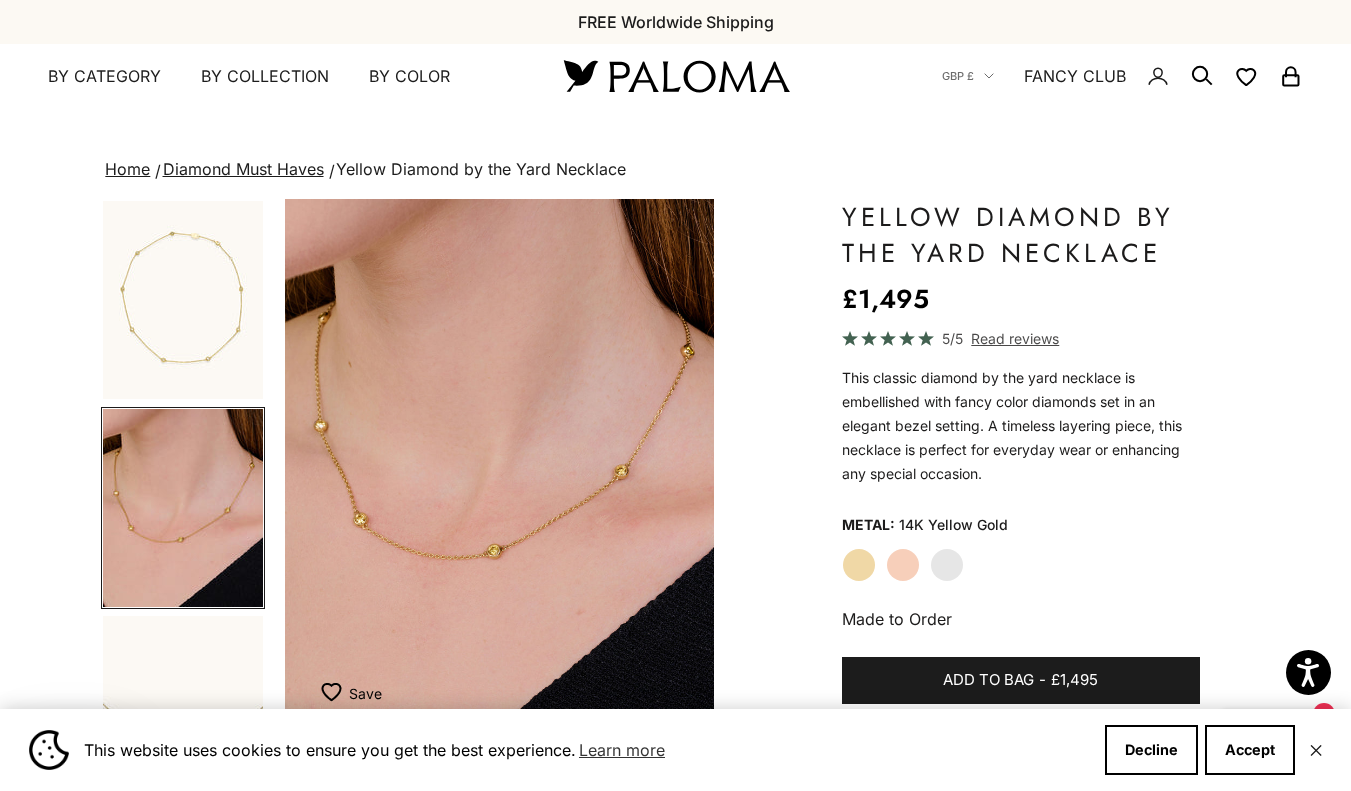 scroll, scrollTop: 0, scrollLeft: 456, axis: horizontal 